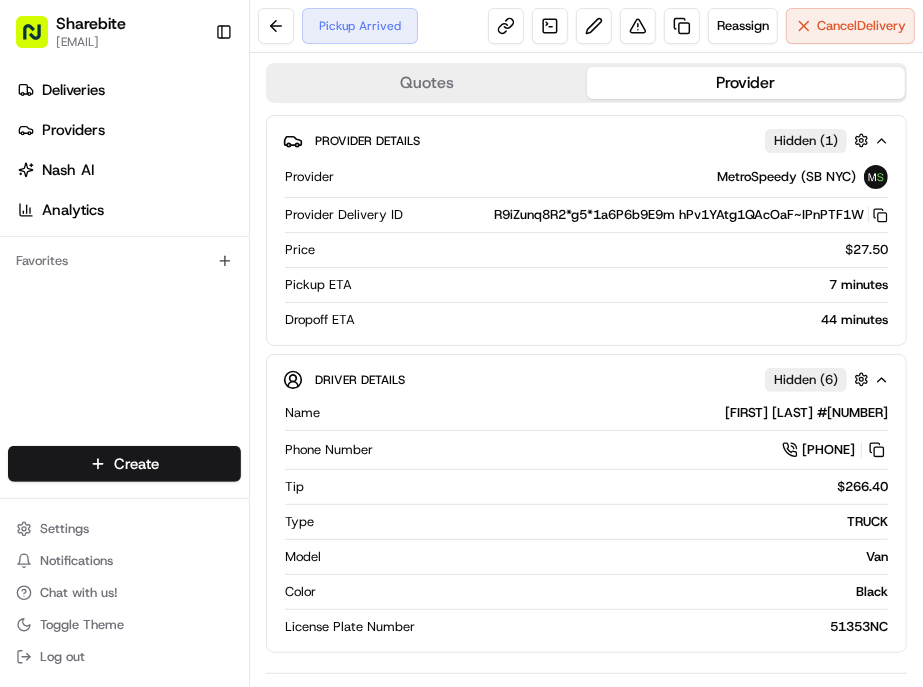 scroll, scrollTop: 0, scrollLeft: 0, axis: both 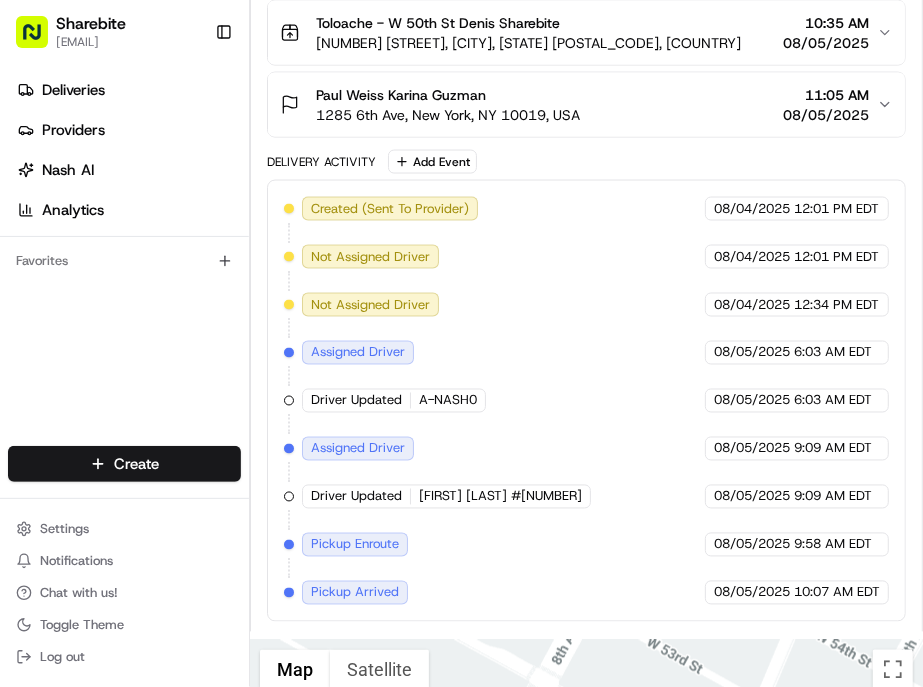 drag, startPoint x: 424, startPoint y: 352, endPoint x: 613, endPoint y: 474, distance: 224.95555 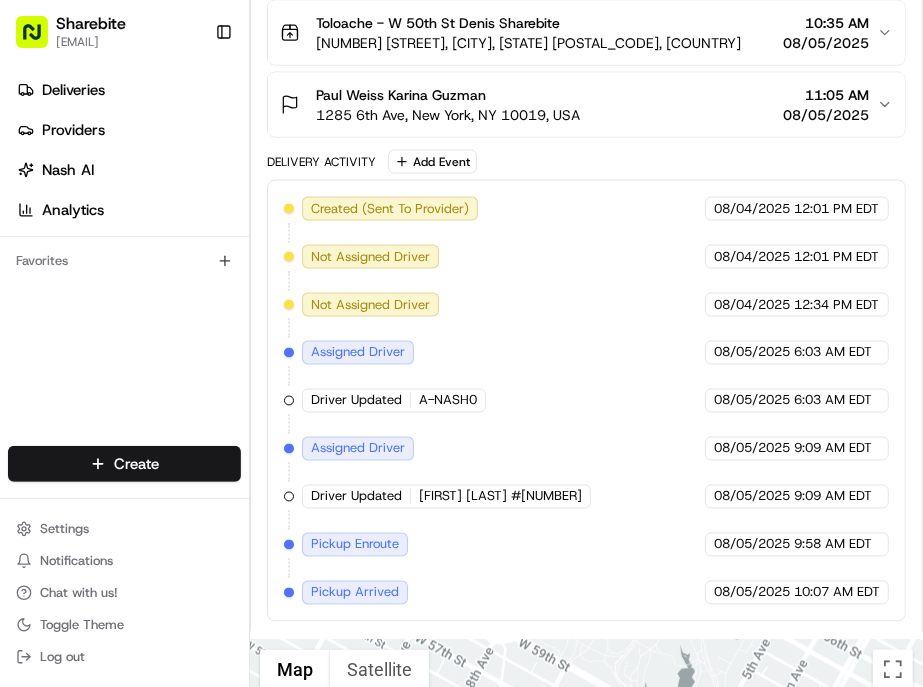 drag, startPoint x: 763, startPoint y: 498, endPoint x: 551, endPoint y: 458, distance: 215.74059 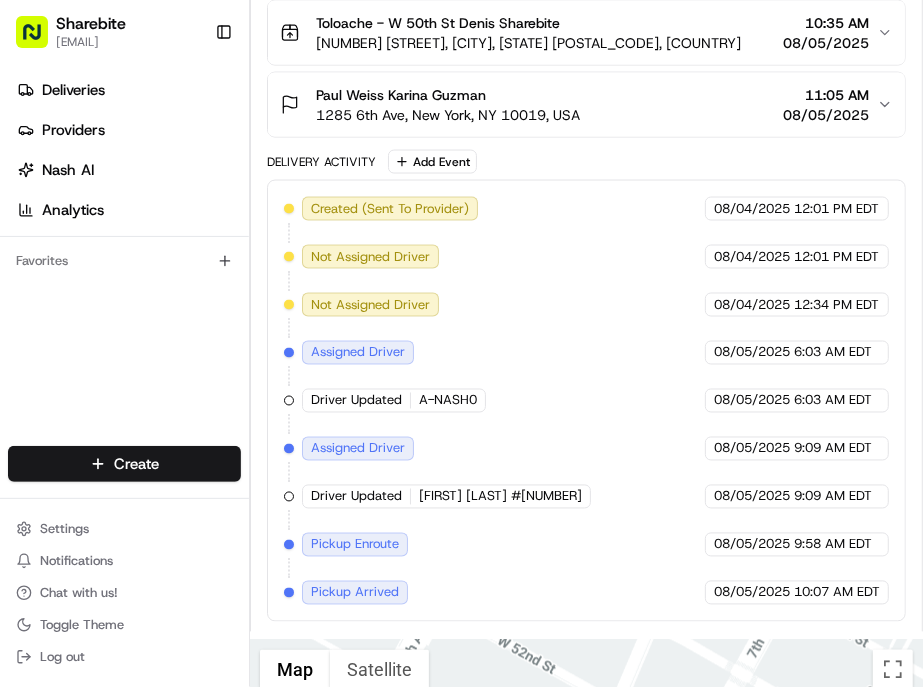 drag, startPoint x: 413, startPoint y: 430, endPoint x: 787, endPoint y: 311, distance: 392.47546 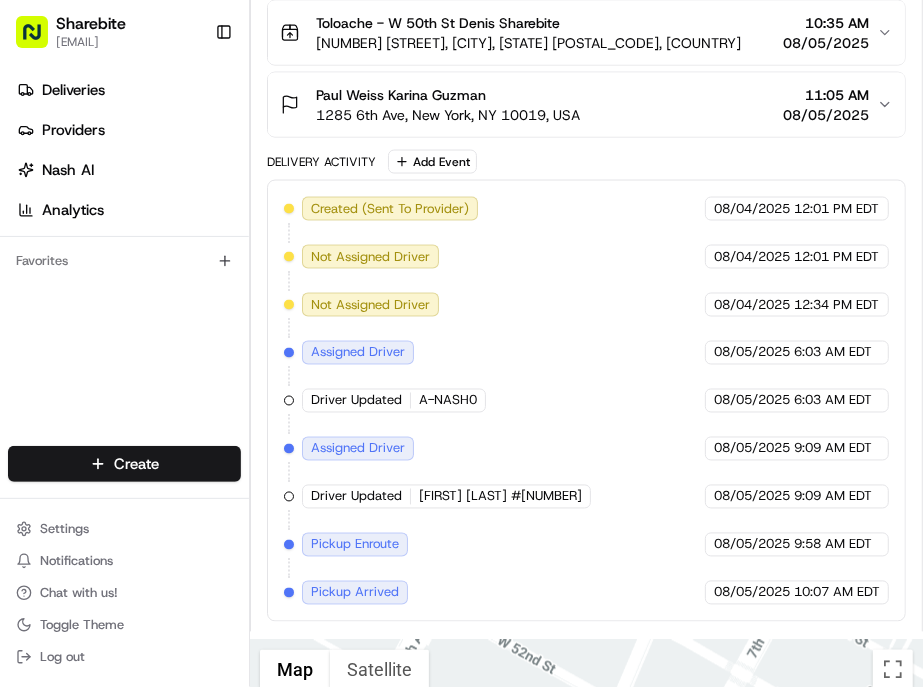 click at bounding box center [586, 850] 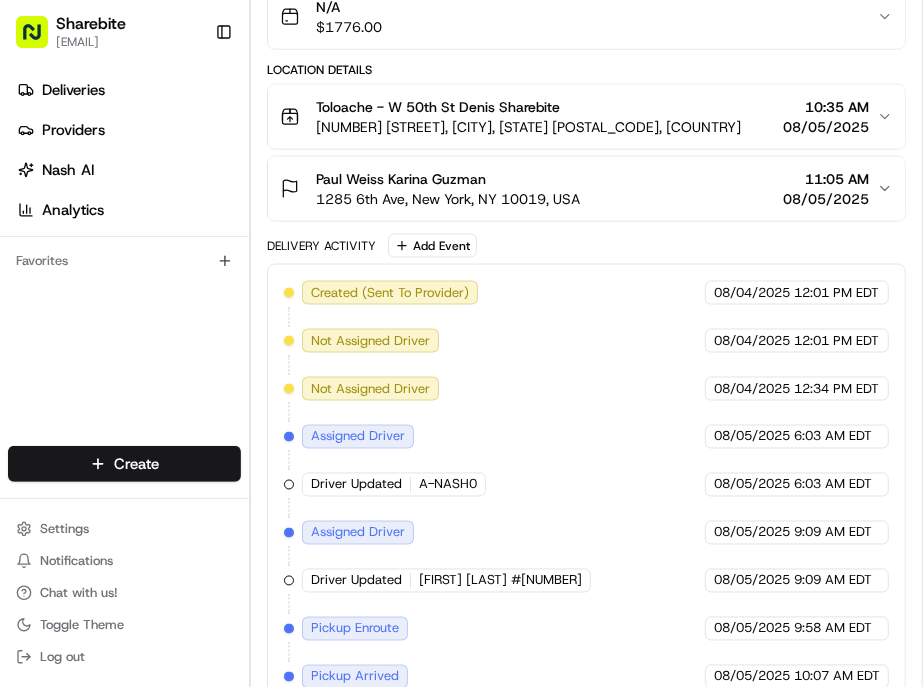 scroll, scrollTop: 1074, scrollLeft: 0, axis: vertical 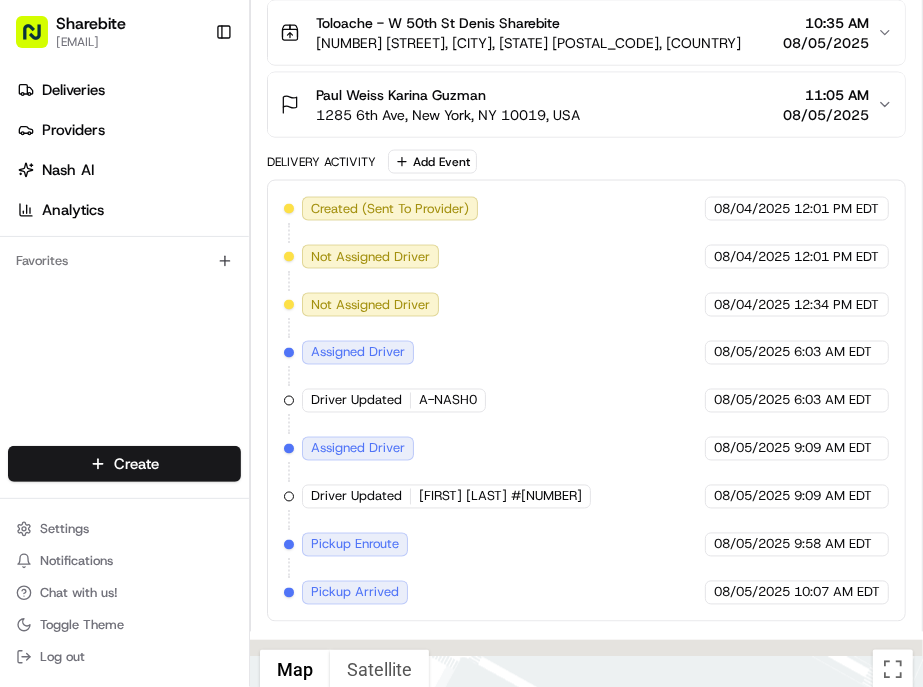 drag, startPoint x: 448, startPoint y: 365, endPoint x: 508, endPoint y: 494, distance: 142.27087 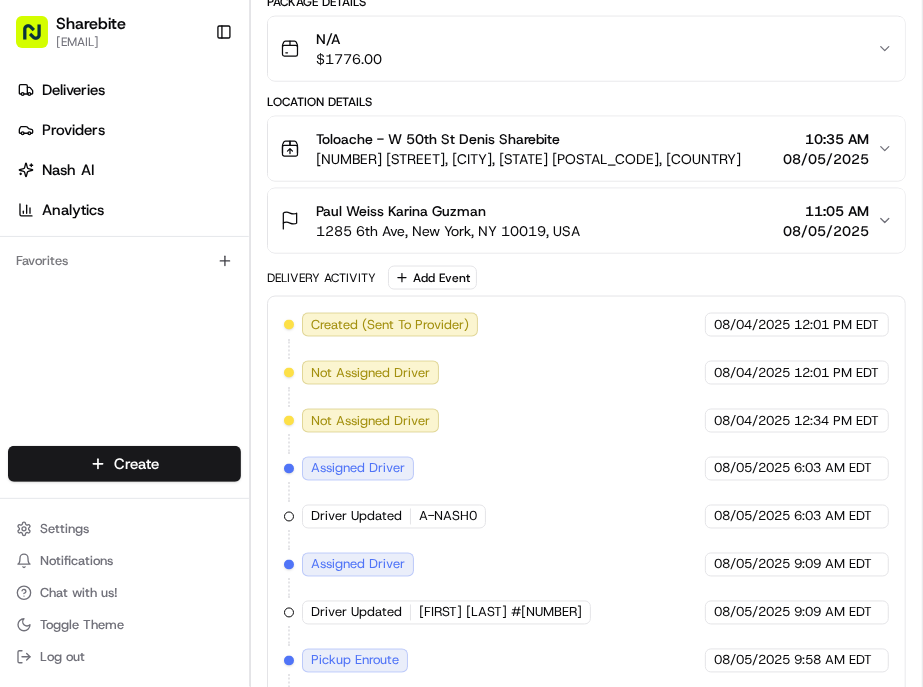 scroll, scrollTop: 963, scrollLeft: 0, axis: vertical 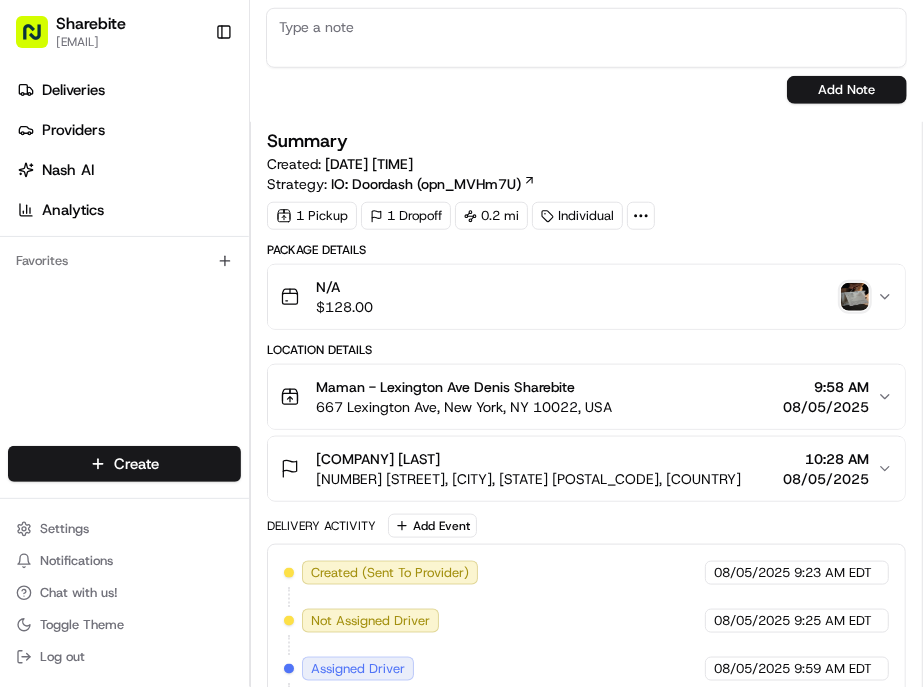 click at bounding box center (855, 297) 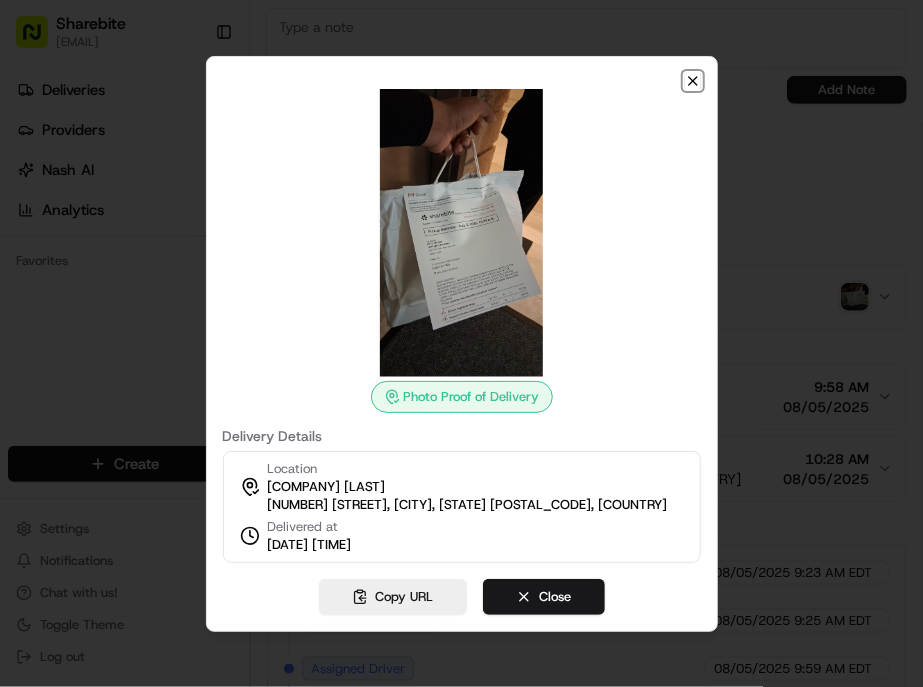 click 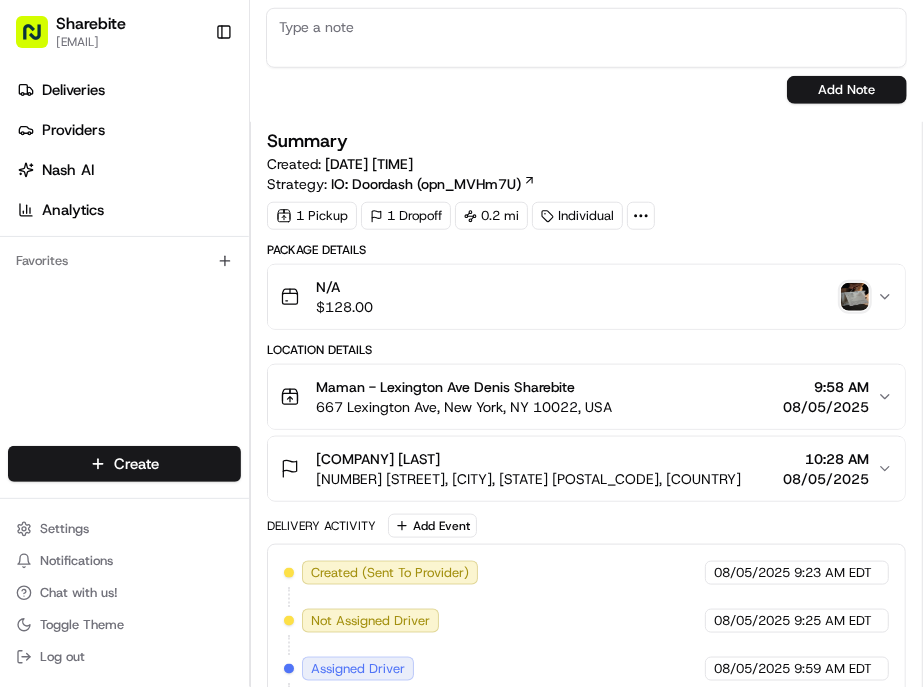 scroll, scrollTop: 888, scrollLeft: 0, axis: vertical 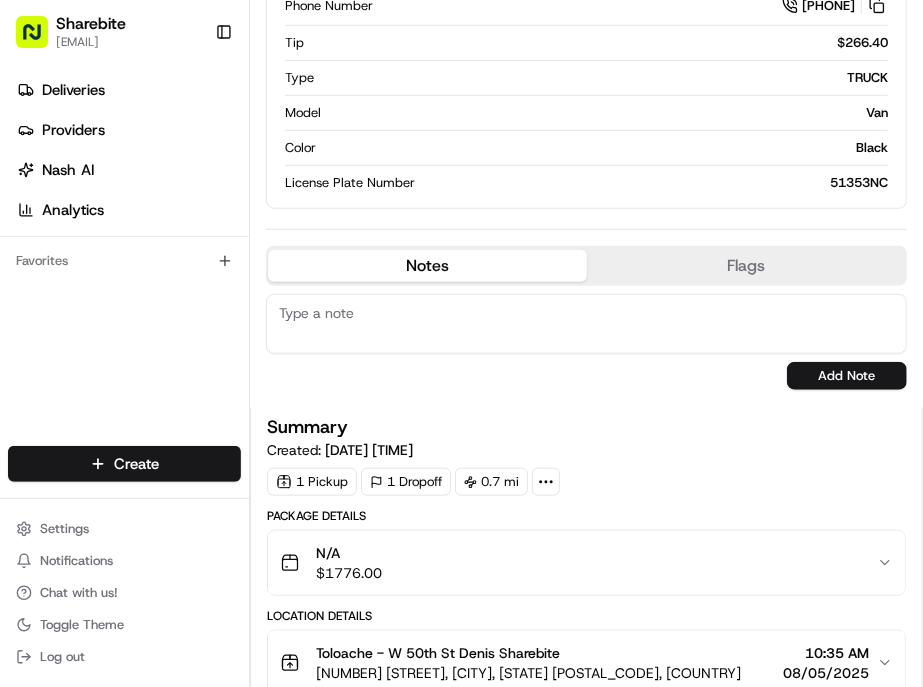 click on "N/A $ 1776.00" at bounding box center (578, 563) 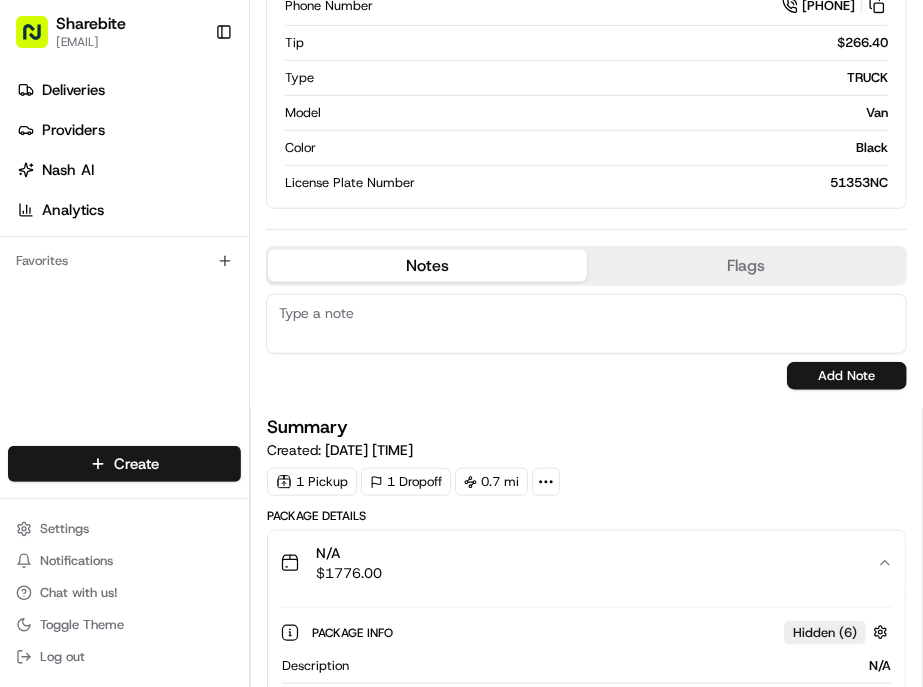 click on "N/A $ 1776.00" at bounding box center [586, 563] 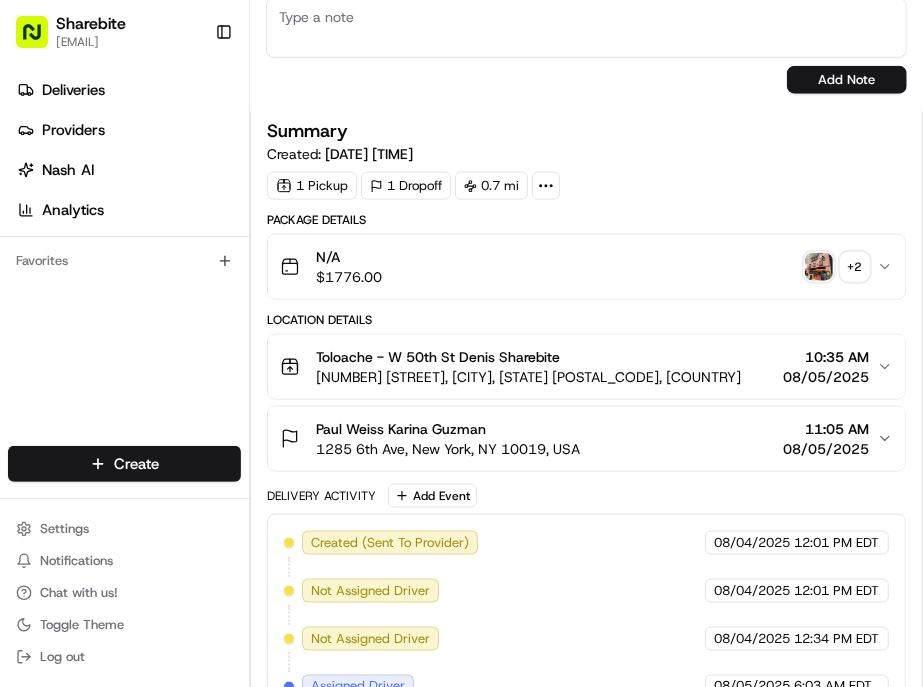 scroll, scrollTop: 517, scrollLeft: 0, axis: vertical 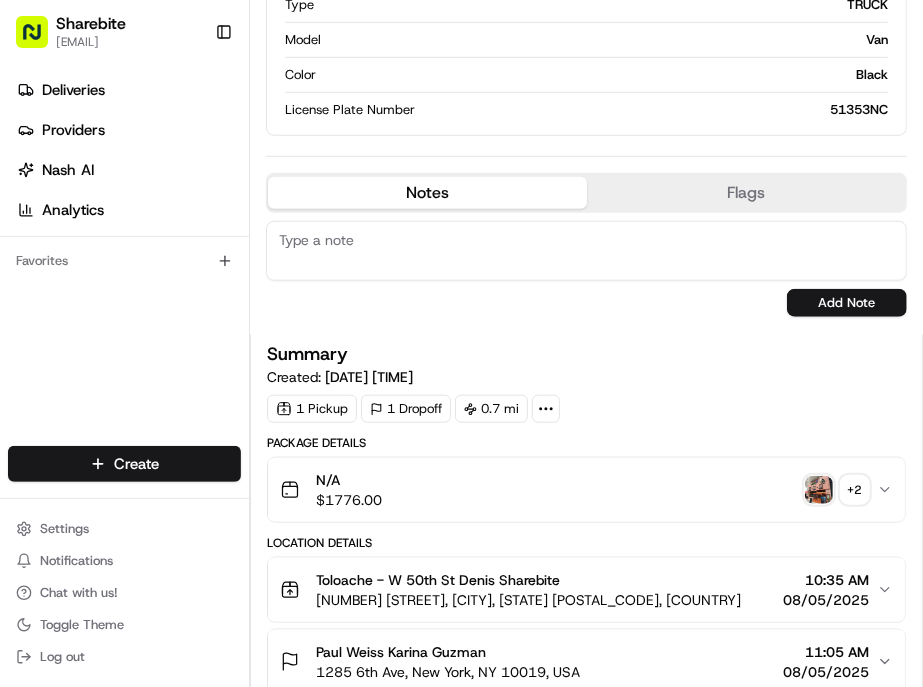 click at bounding box center [819, 490] 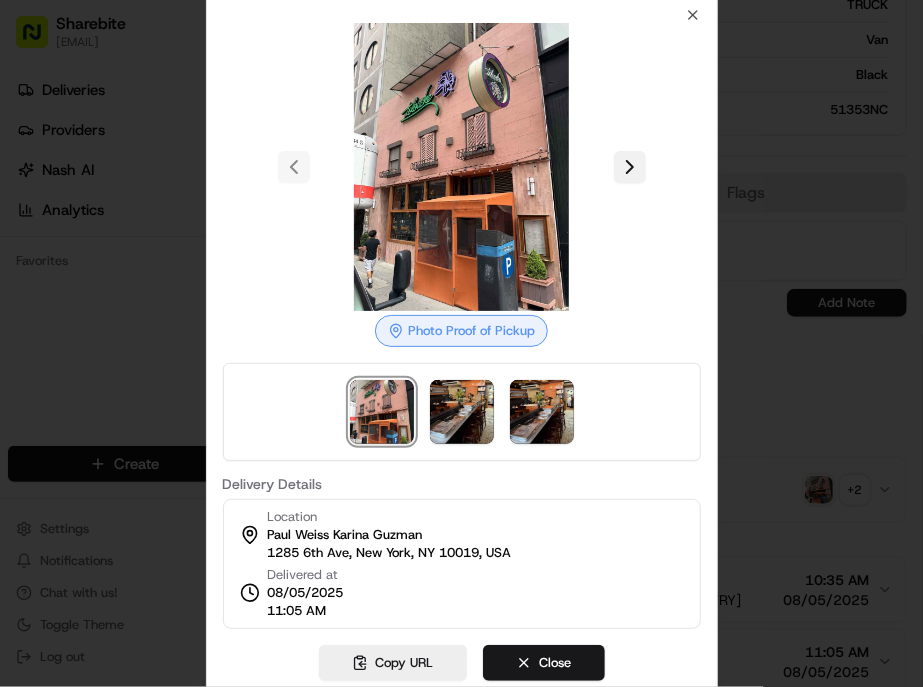 click at bounding box center [630, 167] 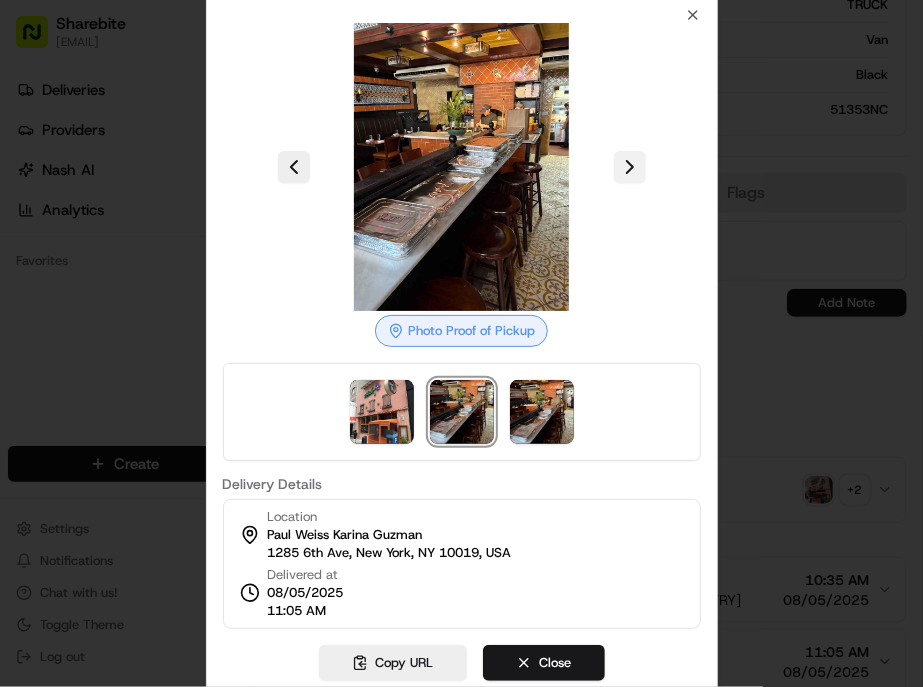click at bounding box center (630, 167) 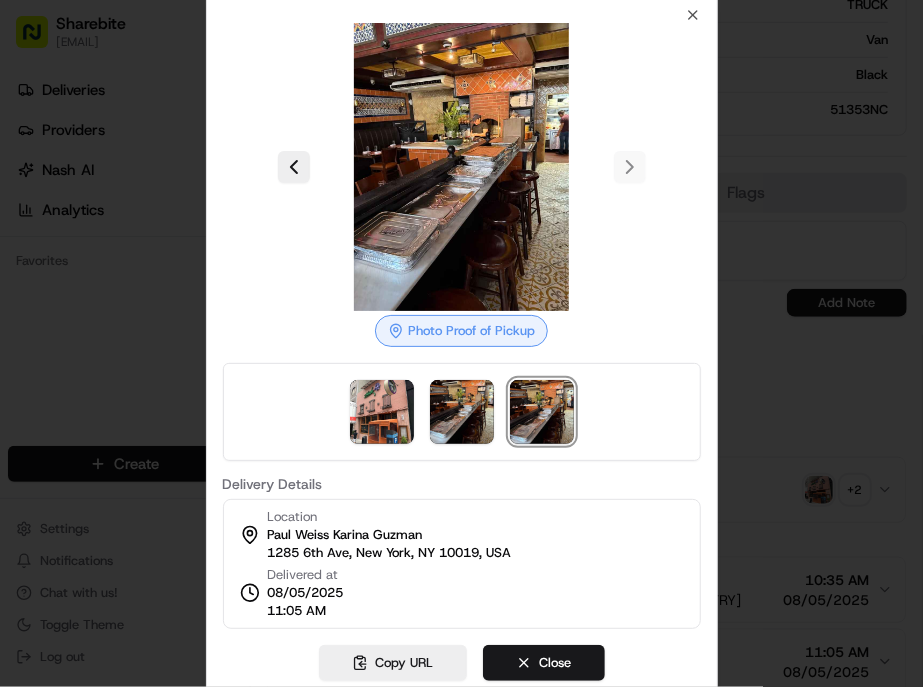 click at bounding box center [462, 167] 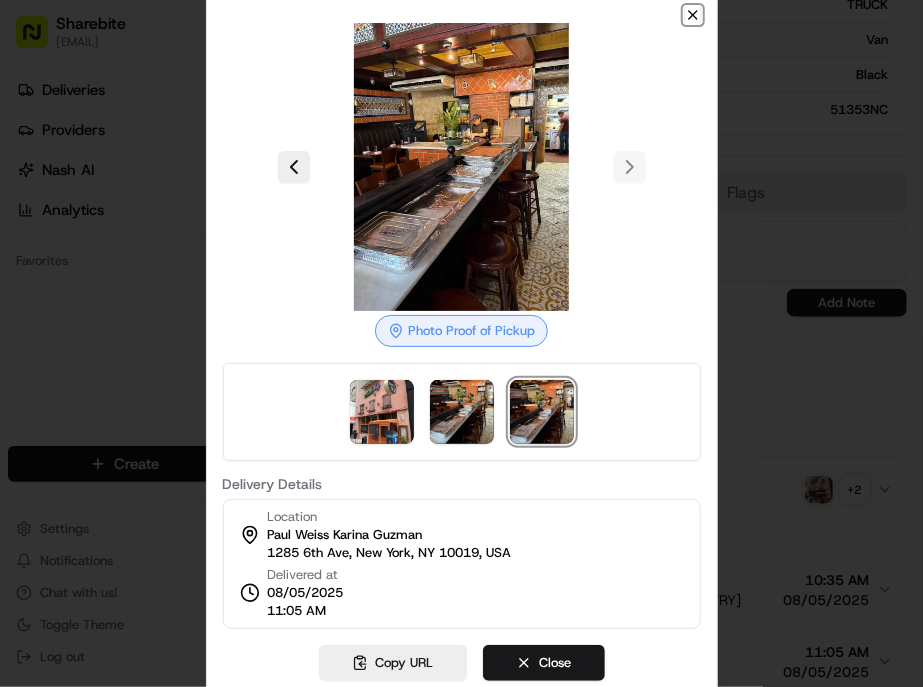 click 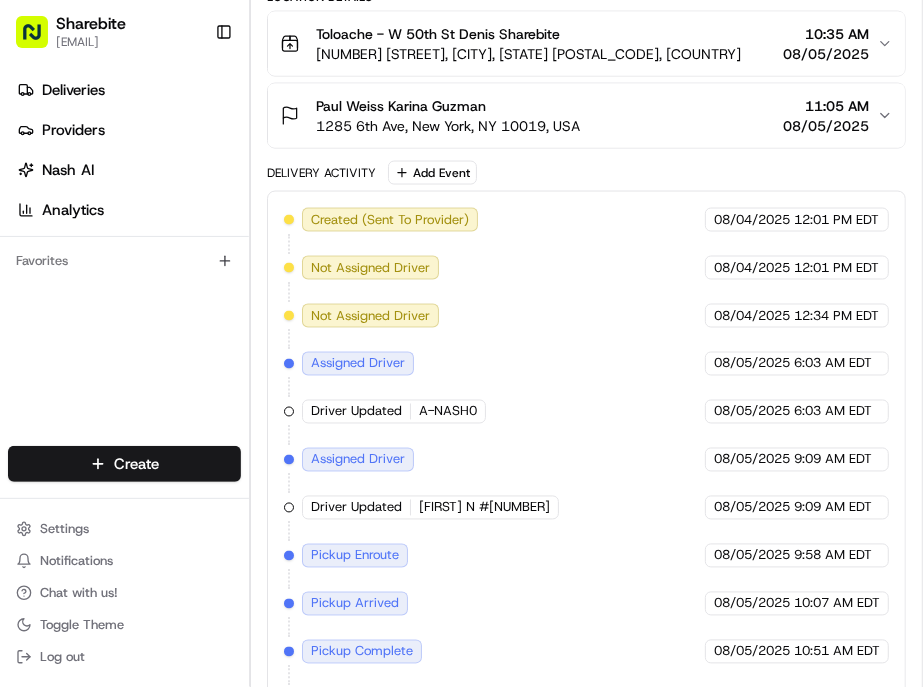 scroll, scrollTop: 1073, scrollLeft: 0, axis: vertical 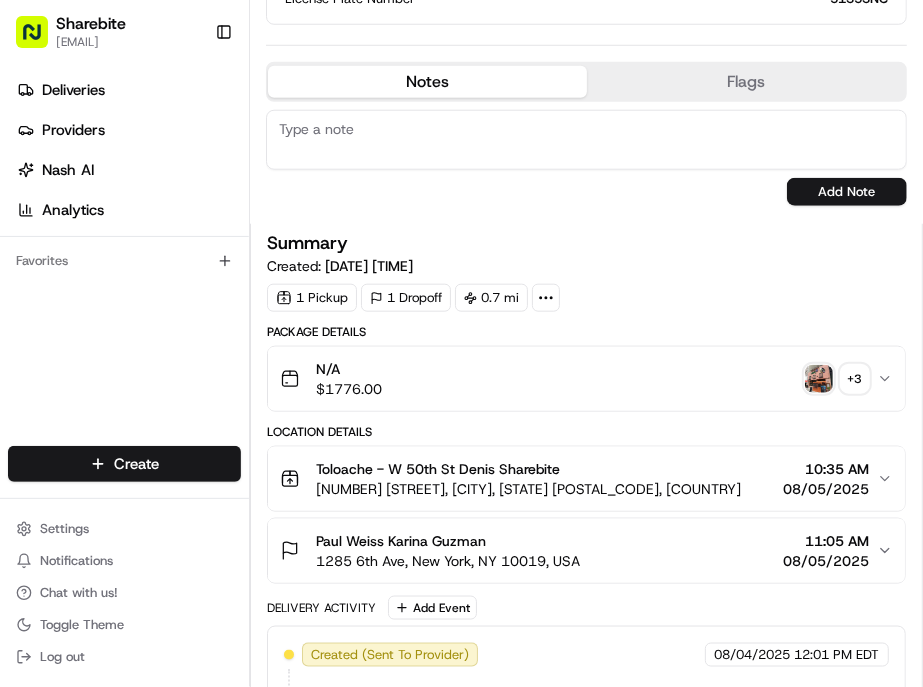 click on "+ 3" at bounding box center [855, 379] 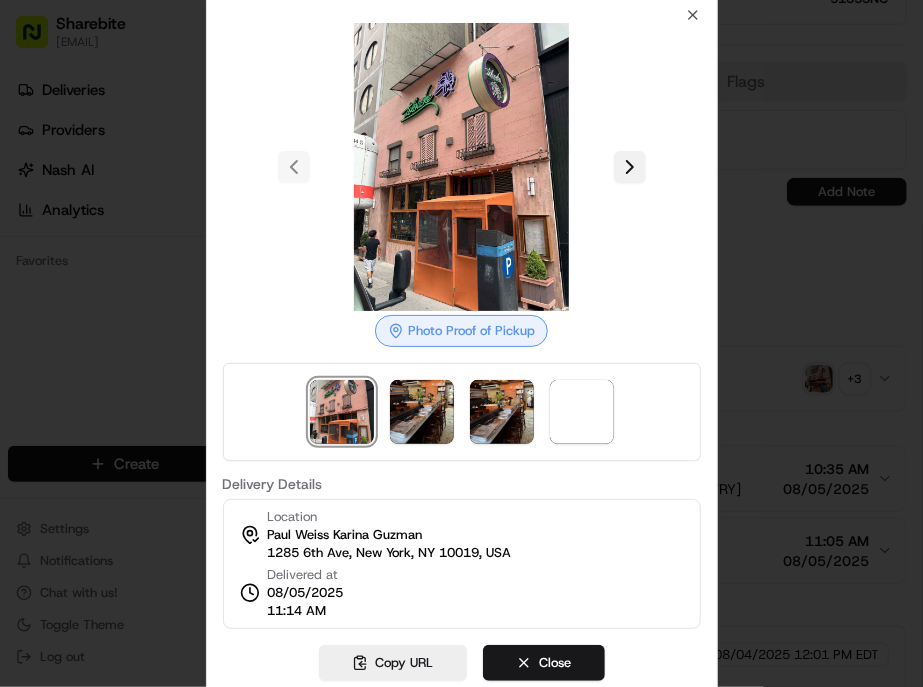 click at bounding box center [630, 167] 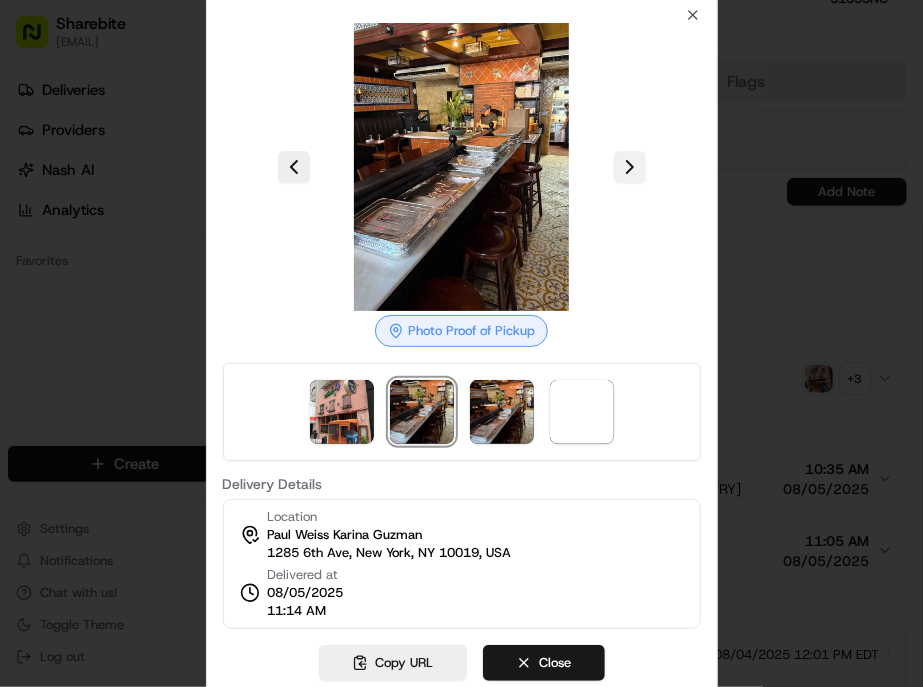 click at bounding box center (630, 167) 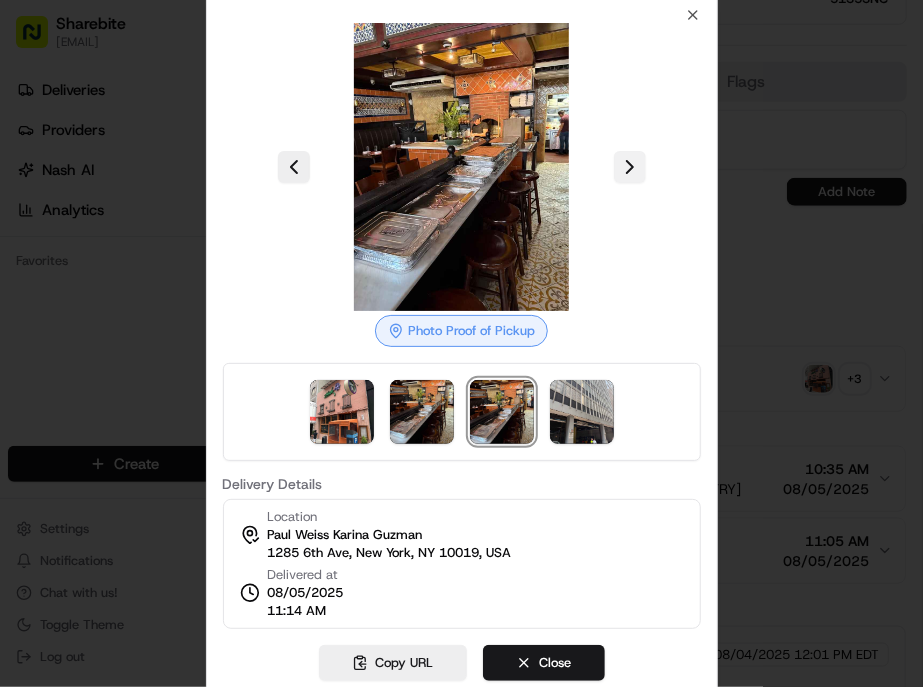 click at bounding box center (630, 167) 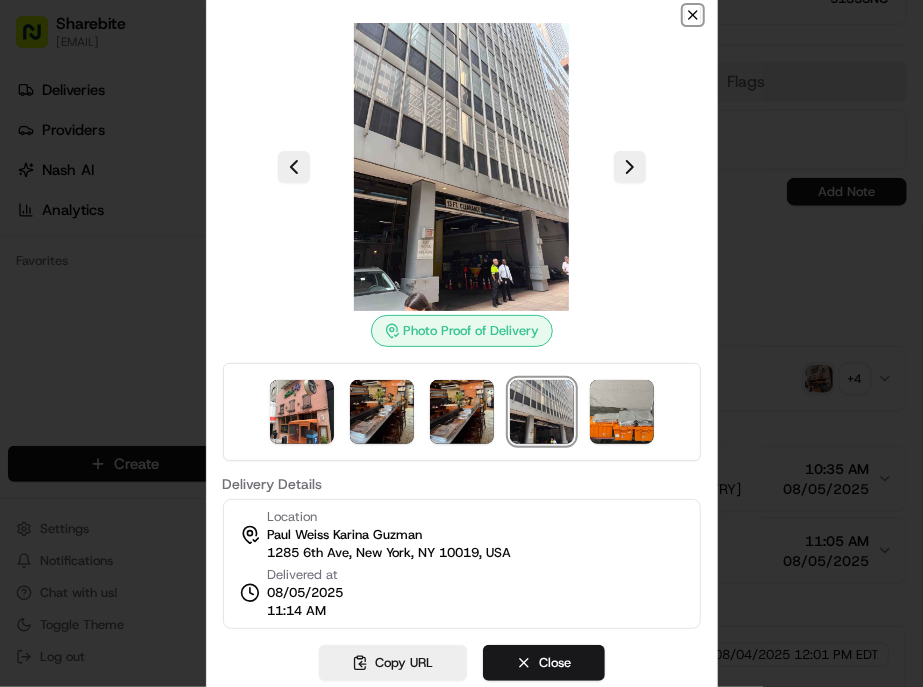 click 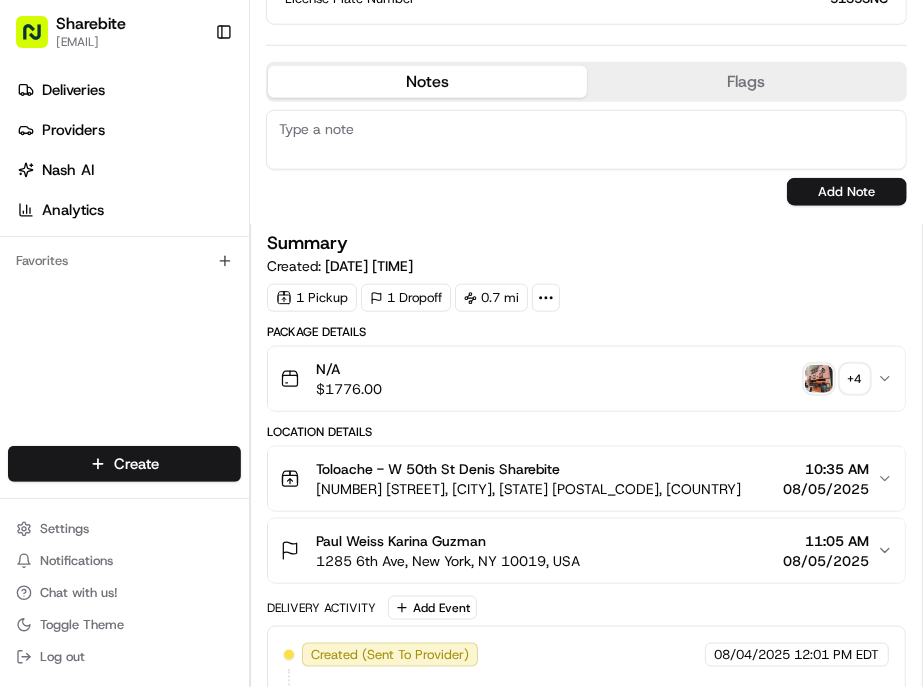 scroll, scrollTop: 1222, scrollLeft: 0, axis: vertical 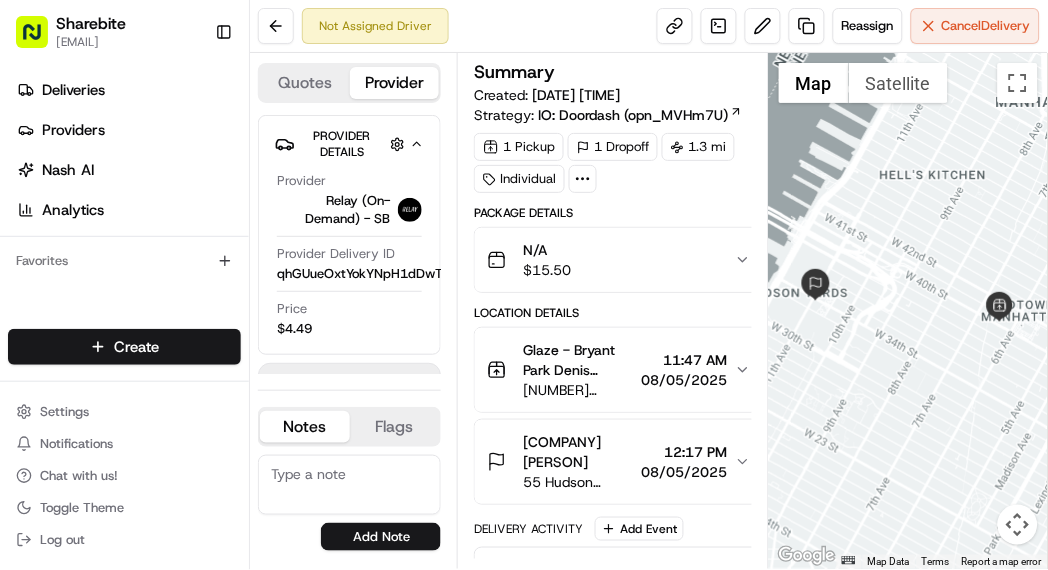 click on "11:47 AM" at bounding box center [684, 360] 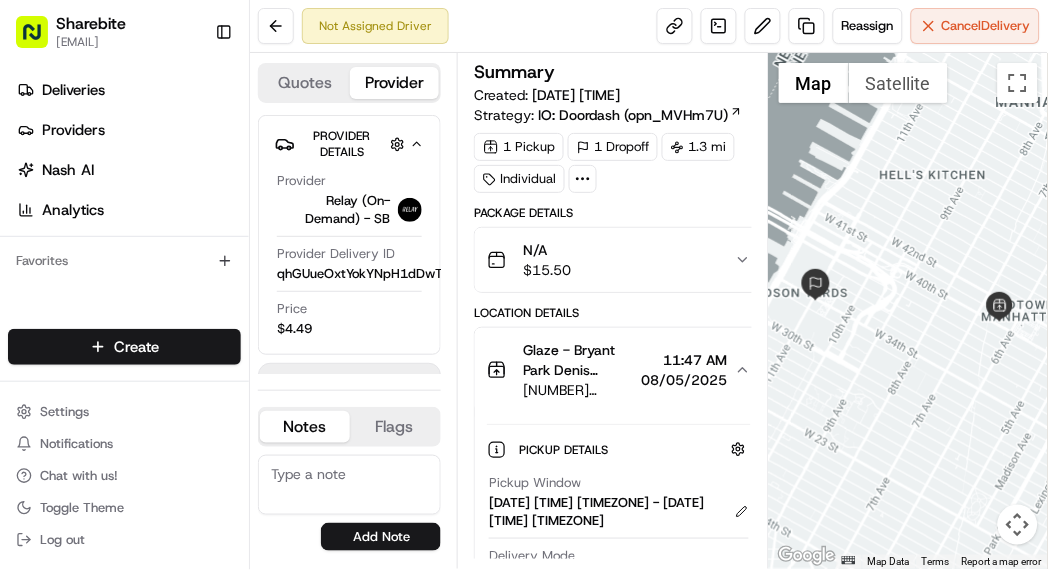 click on "11:47 AM" at bounding box center [684, 360] 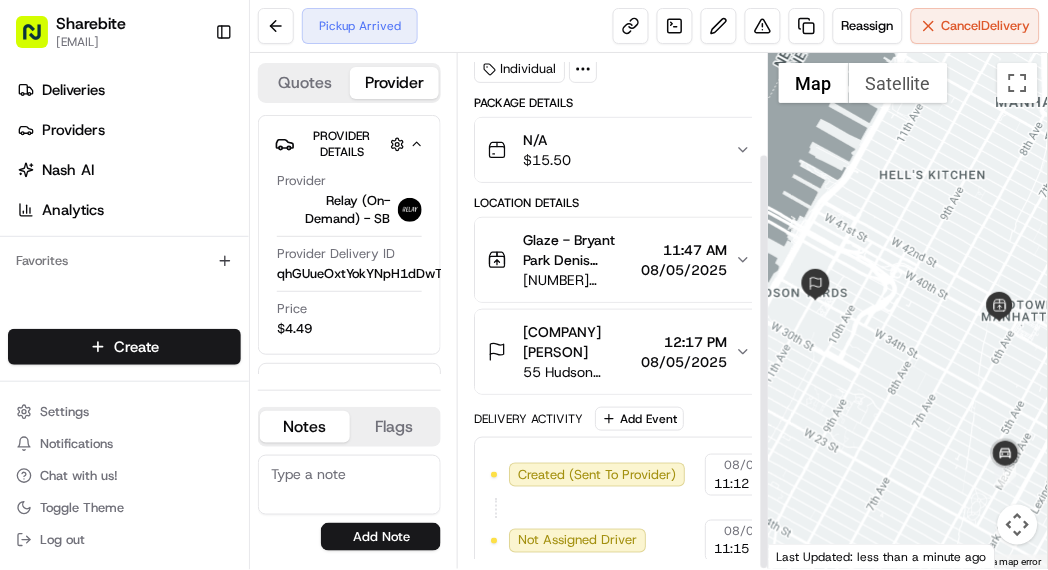 scroll, scrollTop: 124, scrollLeft: 0, axis: vertical 